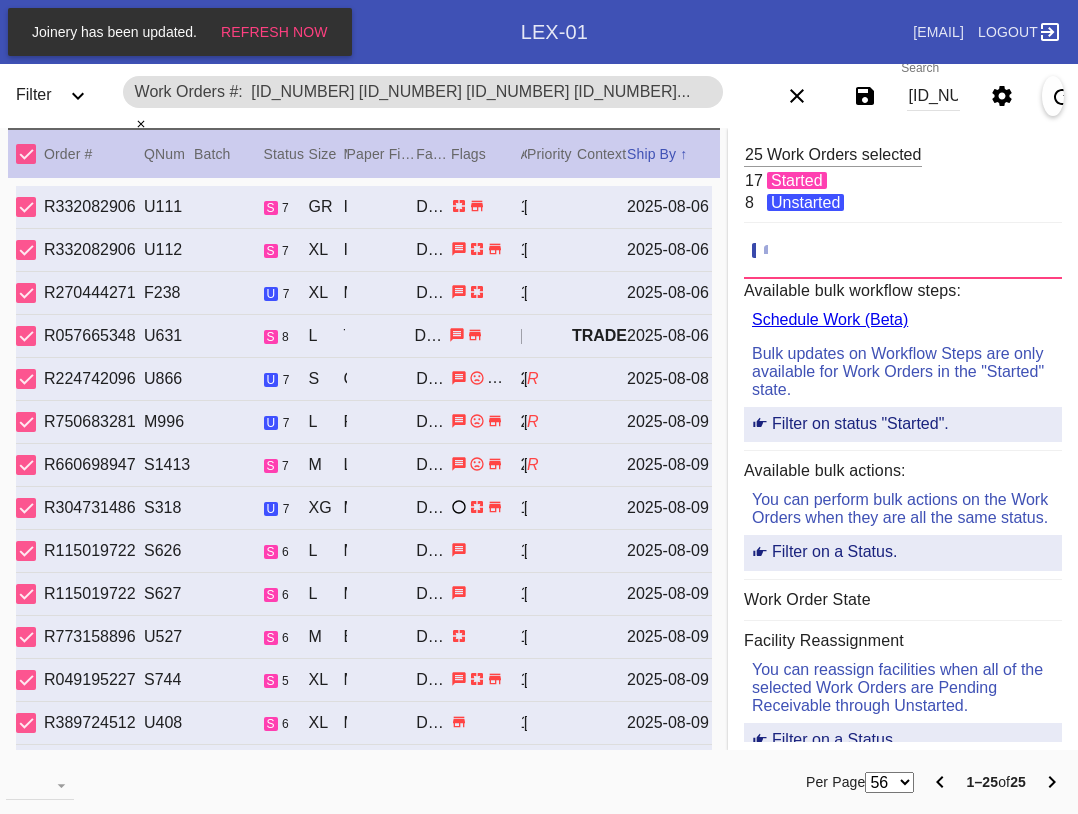 scroll, scrollTop: 0, scrollLeft: 0, axis: both 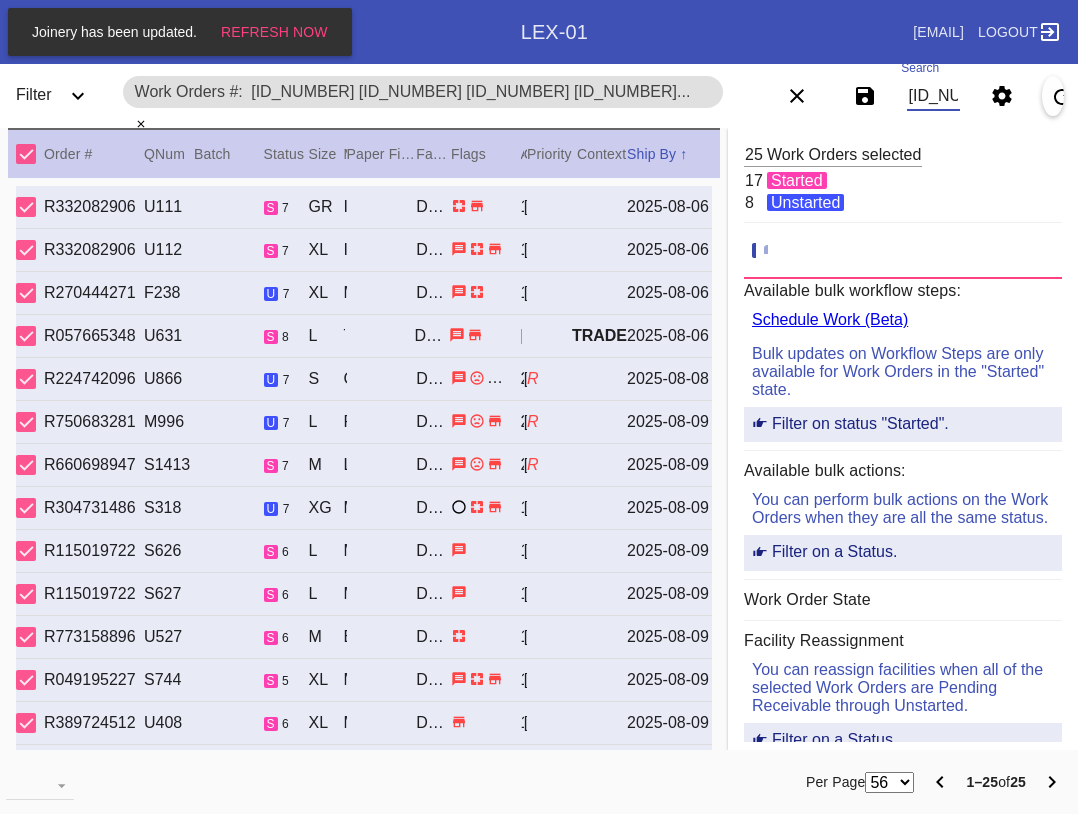click on "W110503477370738 W486276429040179 W254261518355356 W455234302768173 W158100679306384 W415024810429930 W975654558801471 W222631457878141 W818165371928006 W744647825680767 W359254610042099 W854025172091235 W349096979008452 W424423813565020 W666282958911214 W222102157807722 W437791604092390 W178701328569791 W407459177618956 W464801292152221 W545039950041624 W345290551750078 W191933125774343 W660348103322362 W119423783434763" at bounding box center [933, 96] 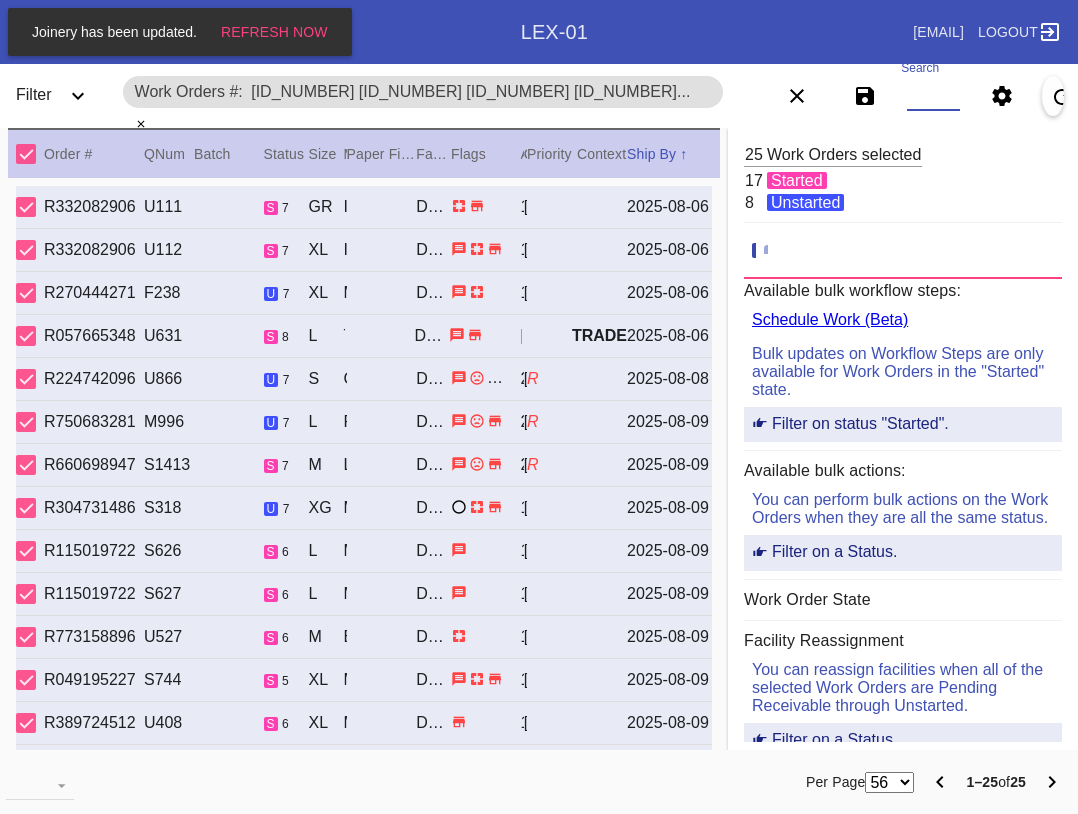 paste on "W486276429040179" 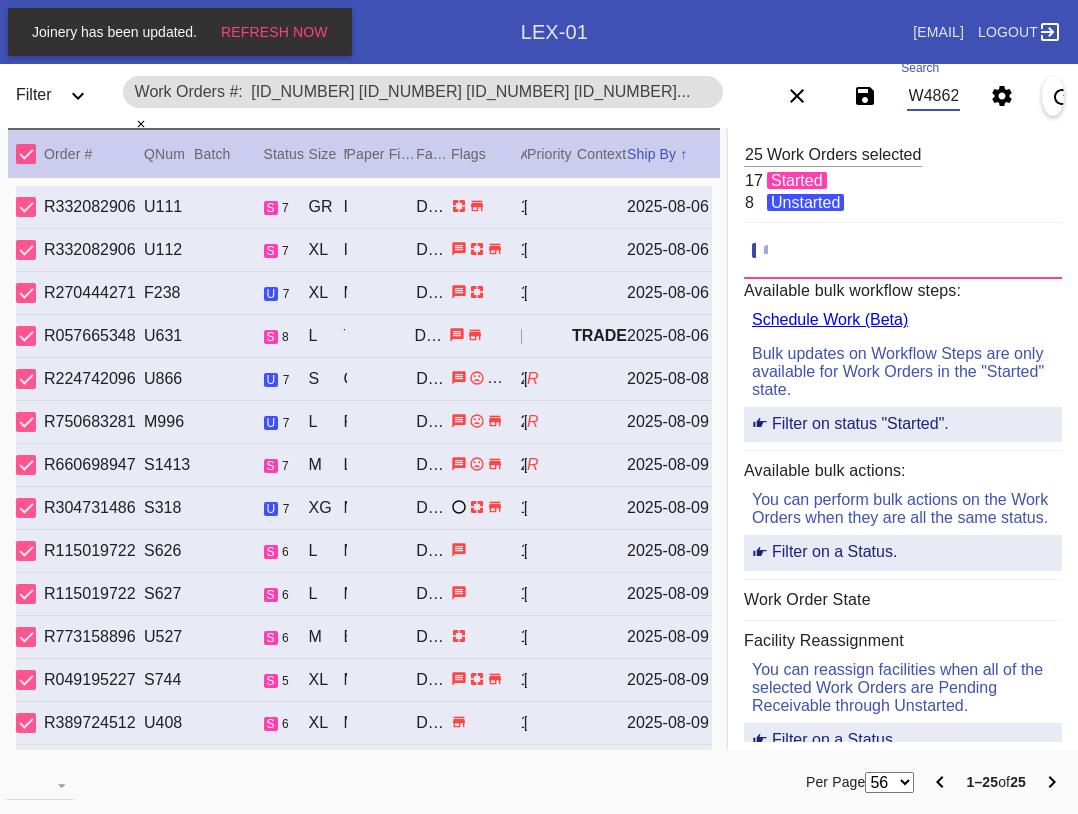 scroll, scrollTop: 0, scrollLeft: 99, axis: horizontal 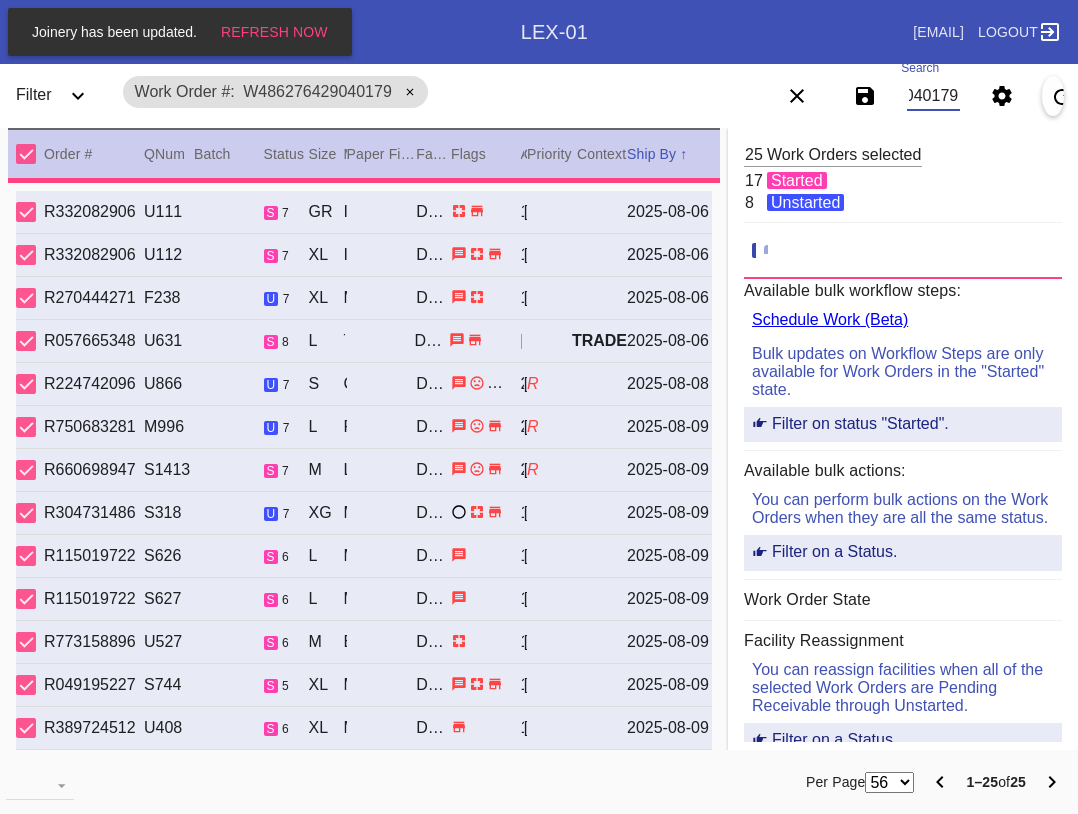 type on "1.5" 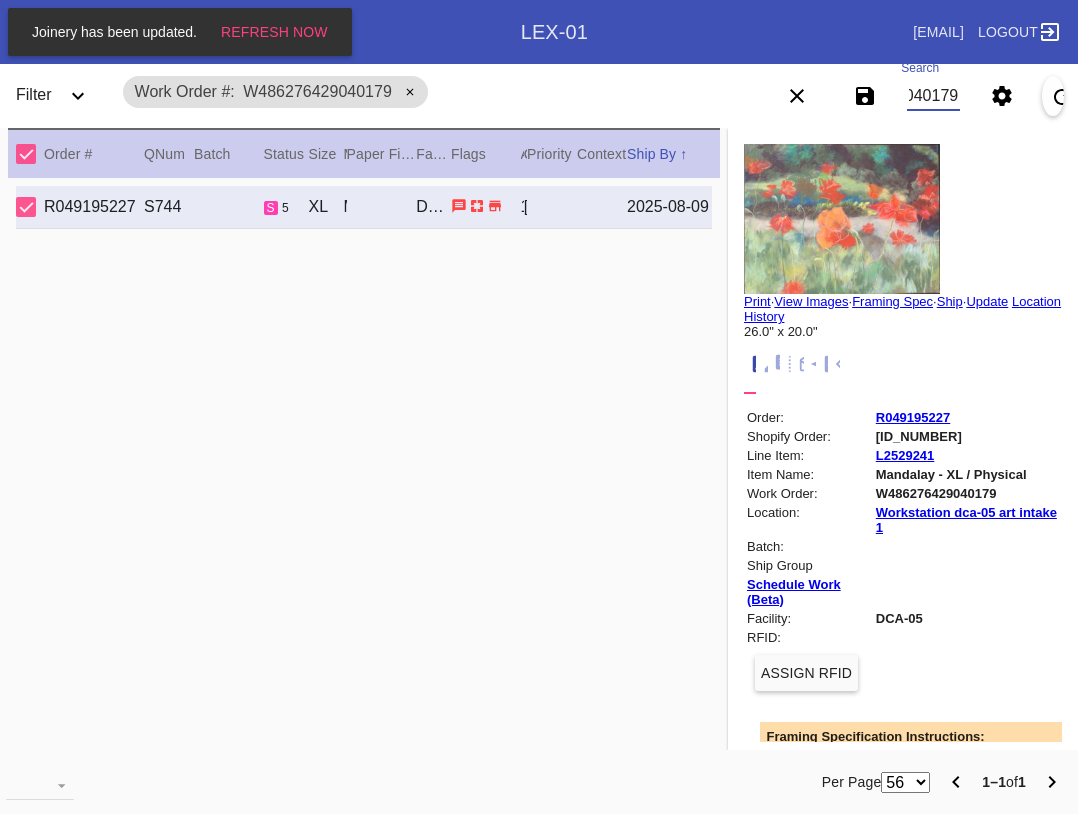type on "W486276429040179" 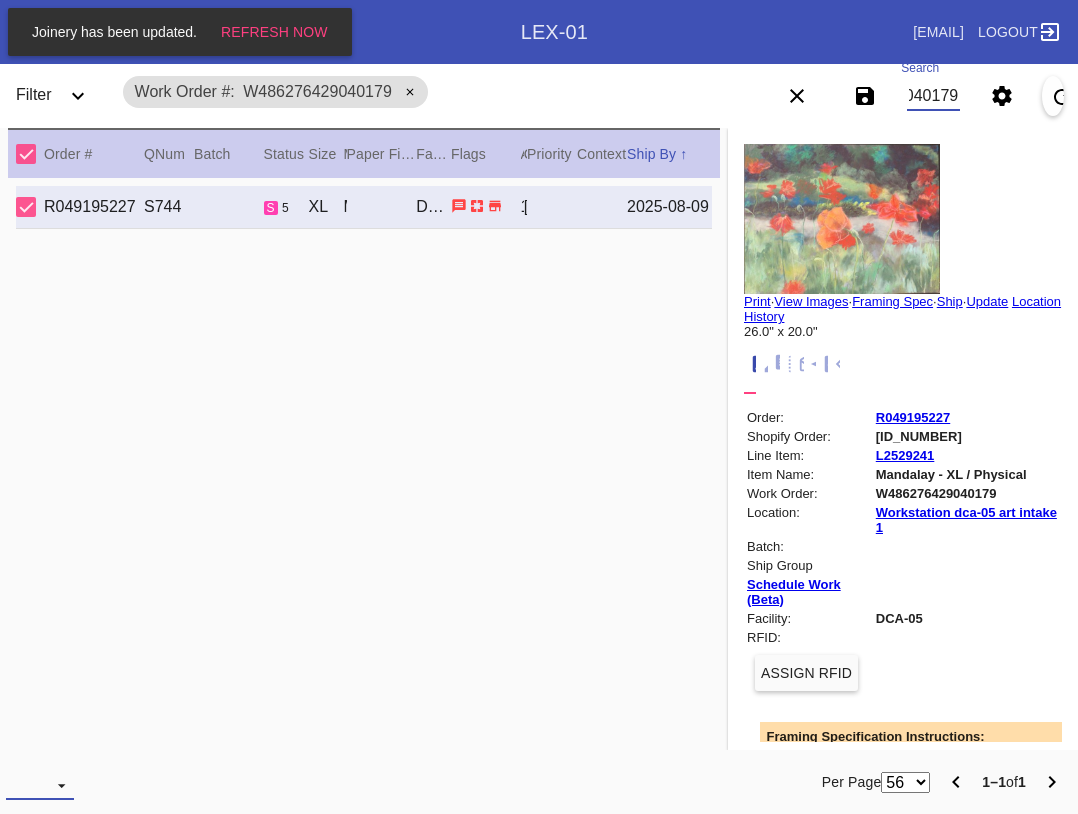 click at bounding box center [40, 785] 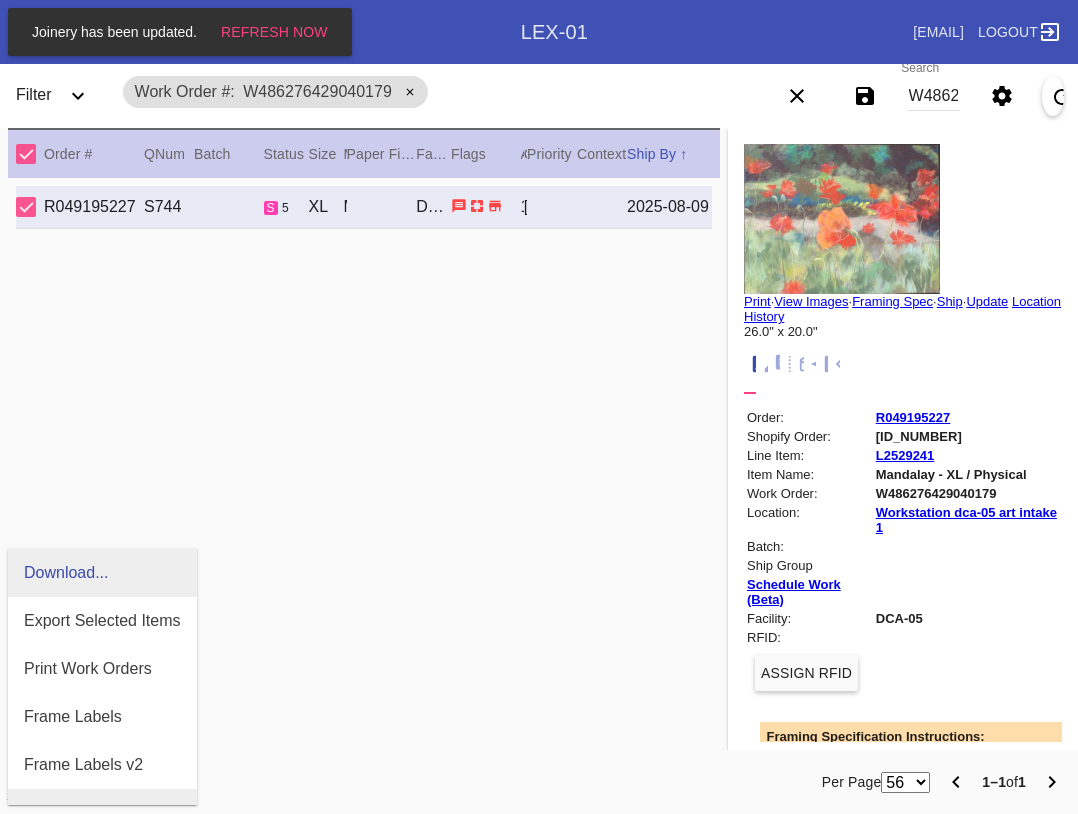 scroll, scrollTop: 464, scrollLeft: 0, axis: vertical 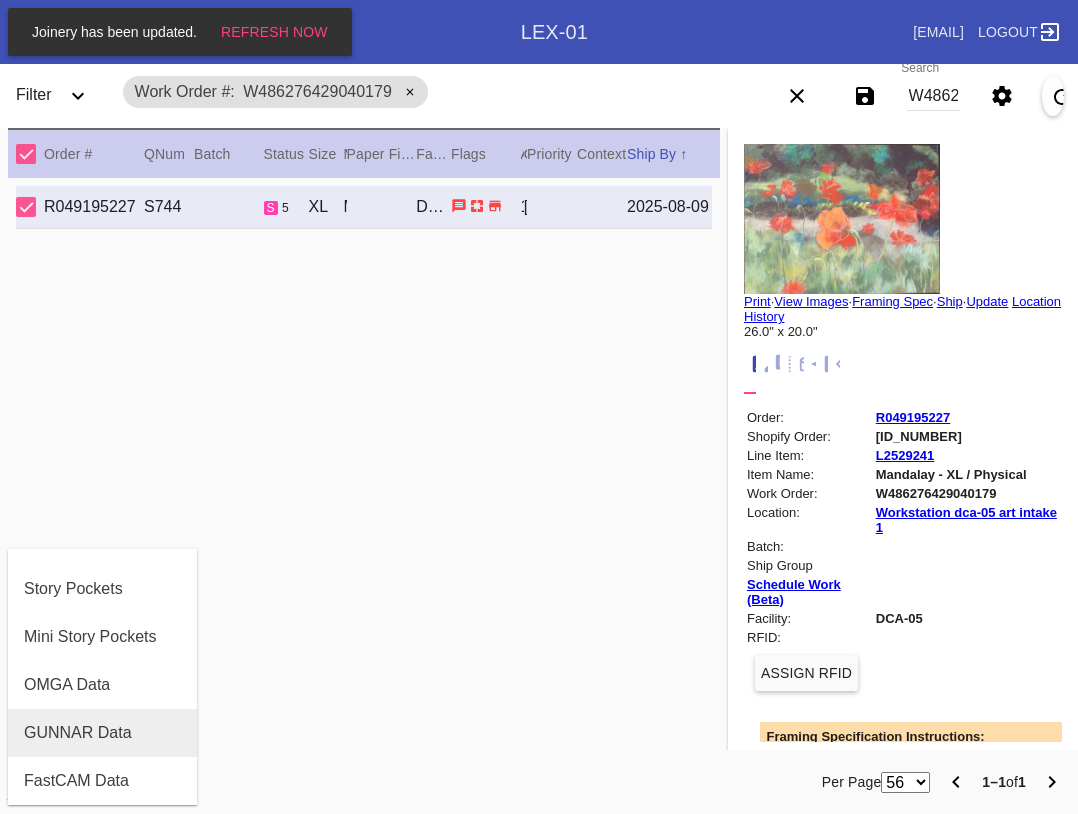 click on "GUNNAR Data" at bounding box center [78, 733] 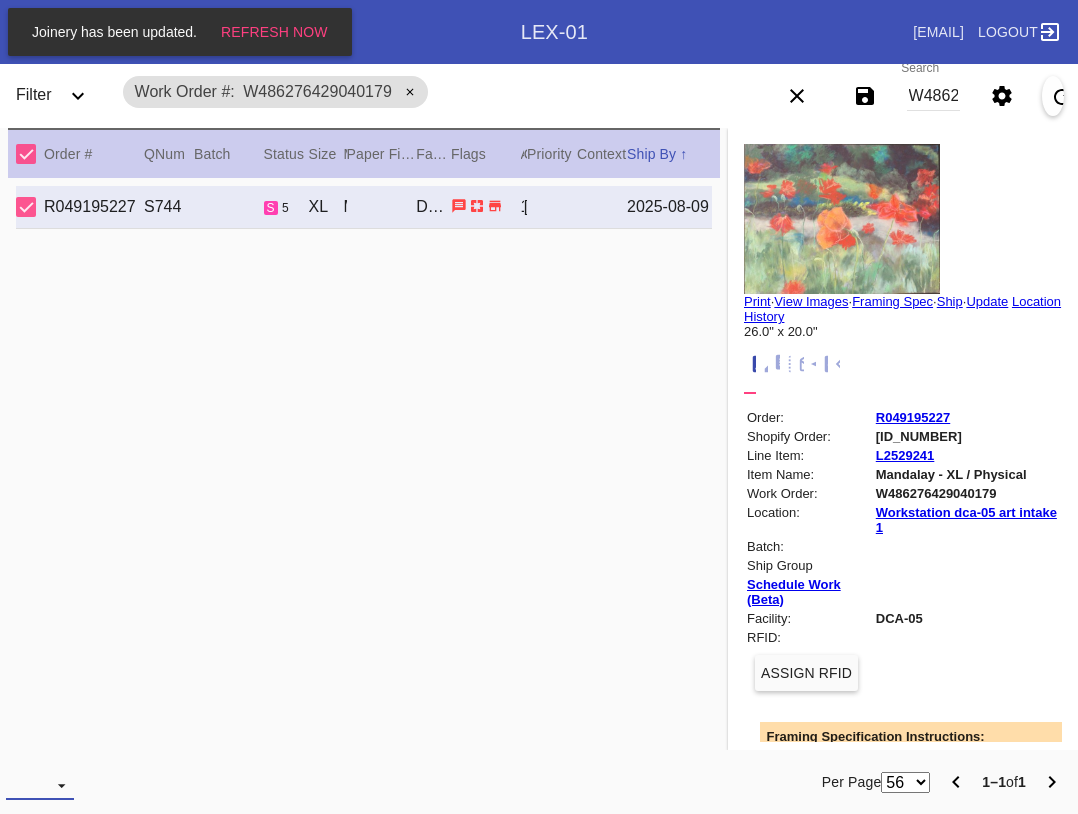 drag, startPoint x: 58, startPoint y: 797, endPoint x: 101, endPoint y: 753, distance: 61.522354 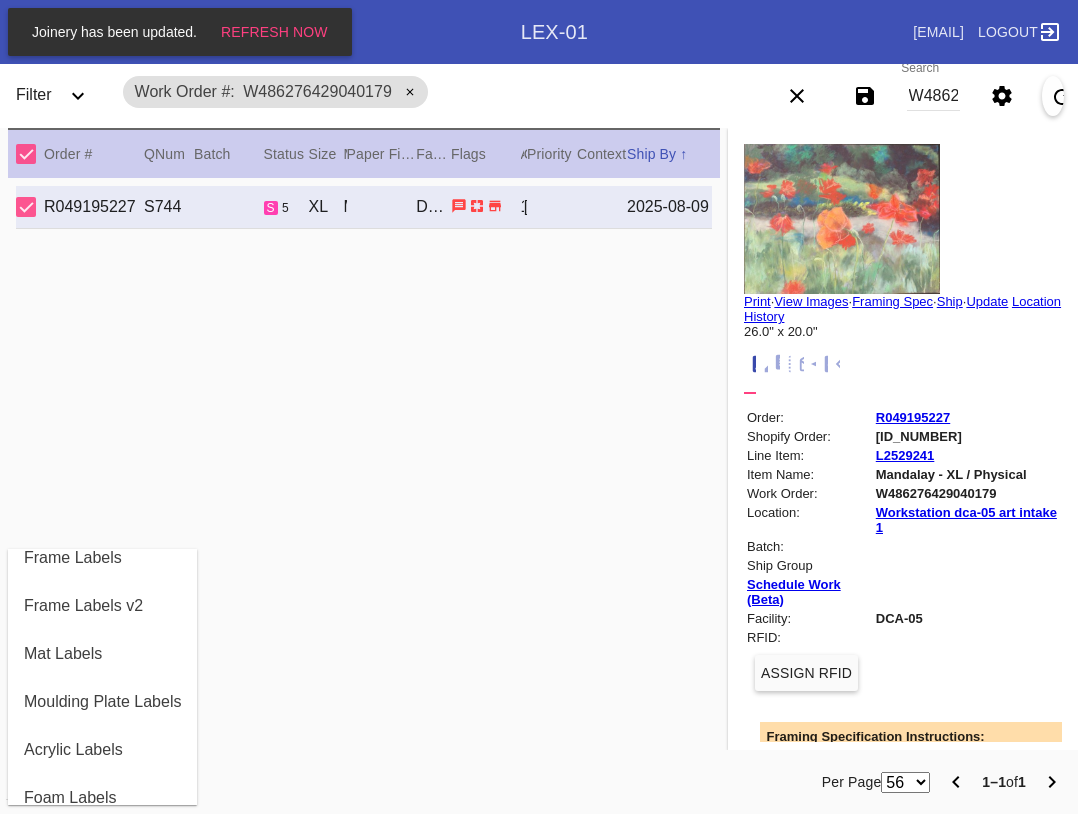 scroll, scrollTop: 200, scrollLeft: 0, axis: vertical 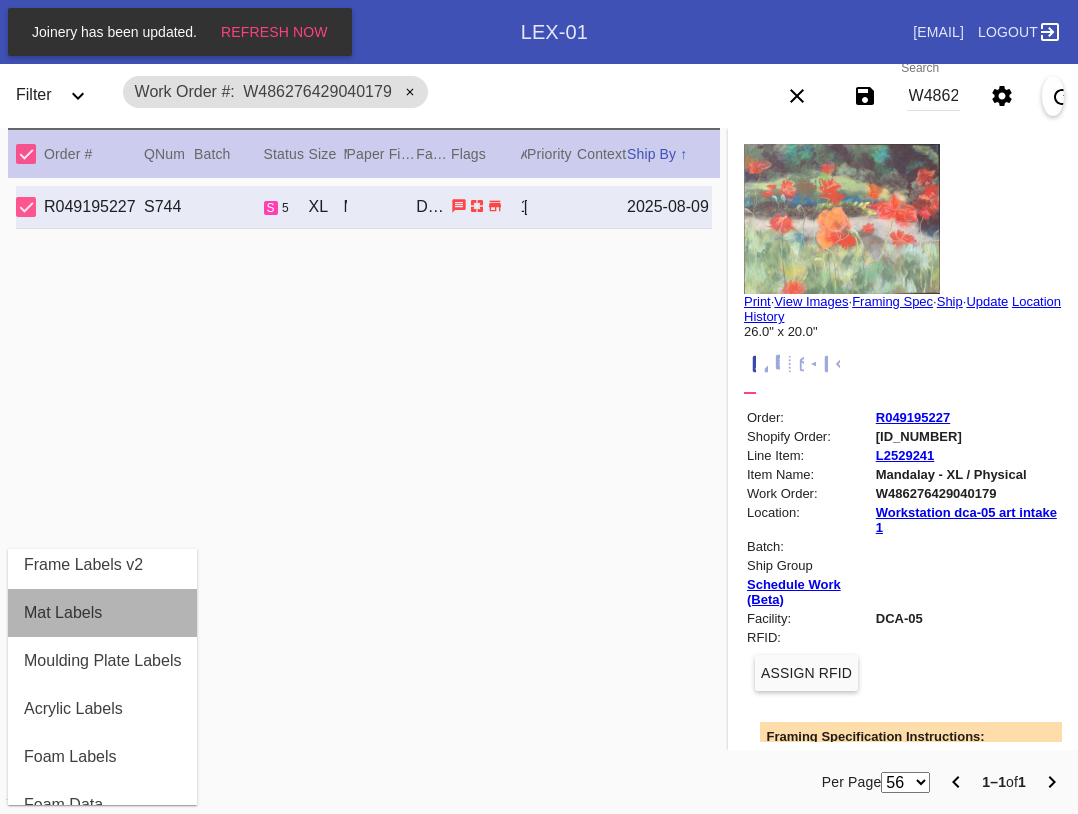 click on "Mat Labels" at bounding box center (63, 613) 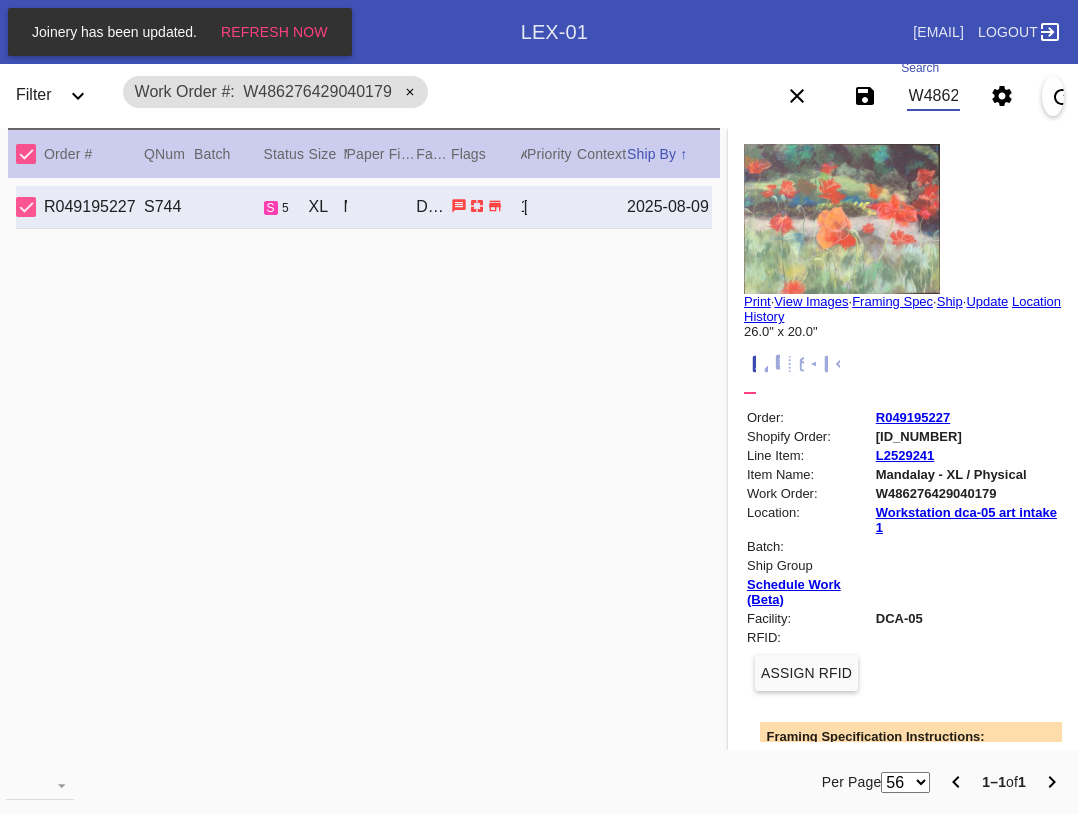 click on "W486276429040179" at bounding box center (933, 96) 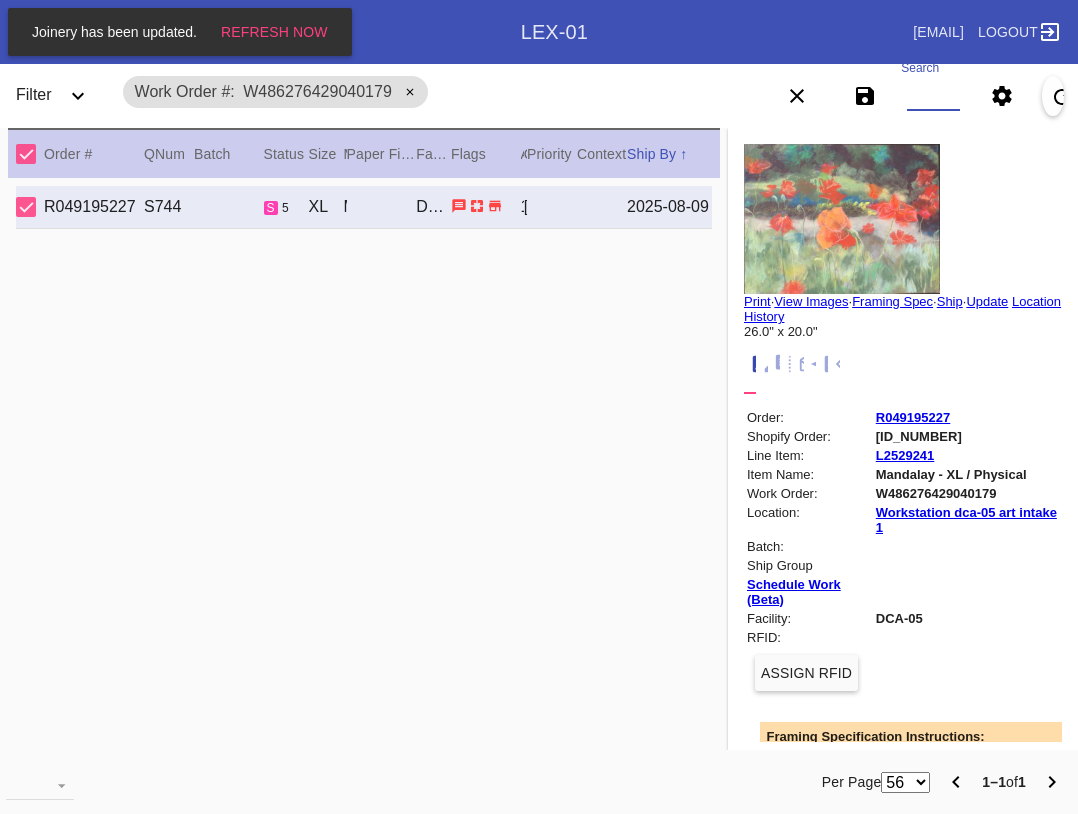 paste on "W267166865755422 W455234302768173 W666282958911214 W711871097381819 W633749292011810 W615338858219288" 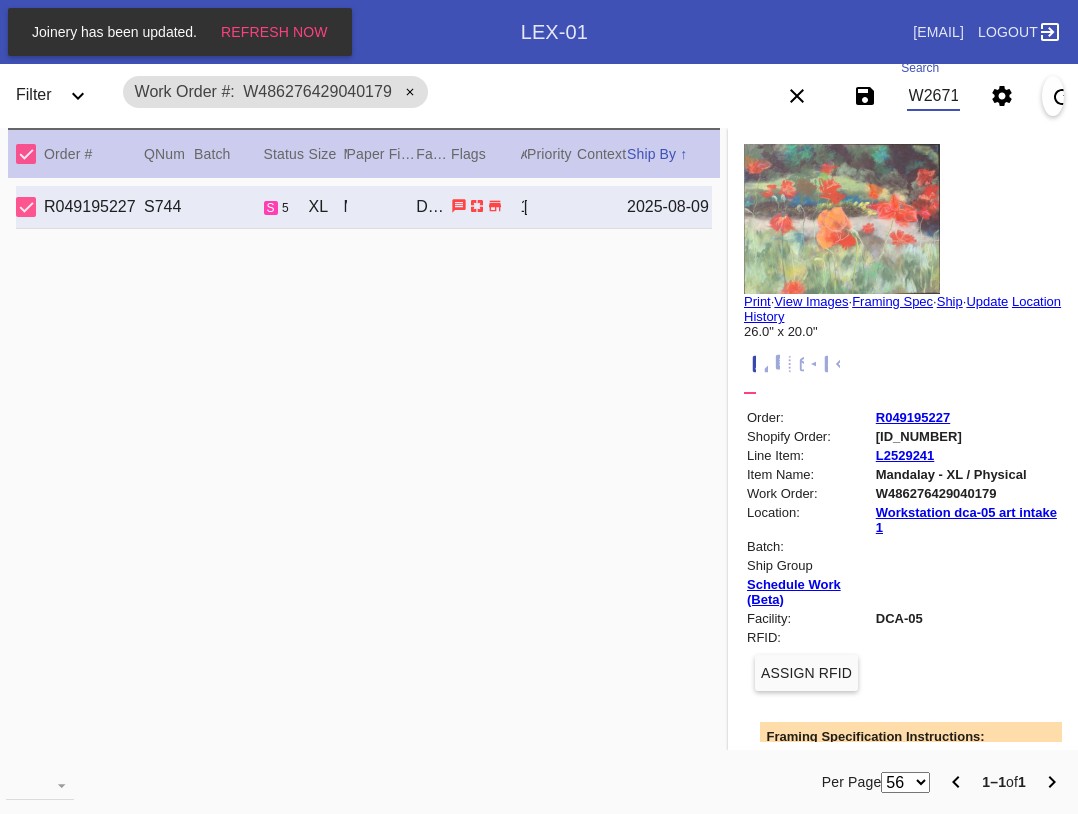 scroll, scrollTop: 0, scrollLeft: 861, axis: horizontal 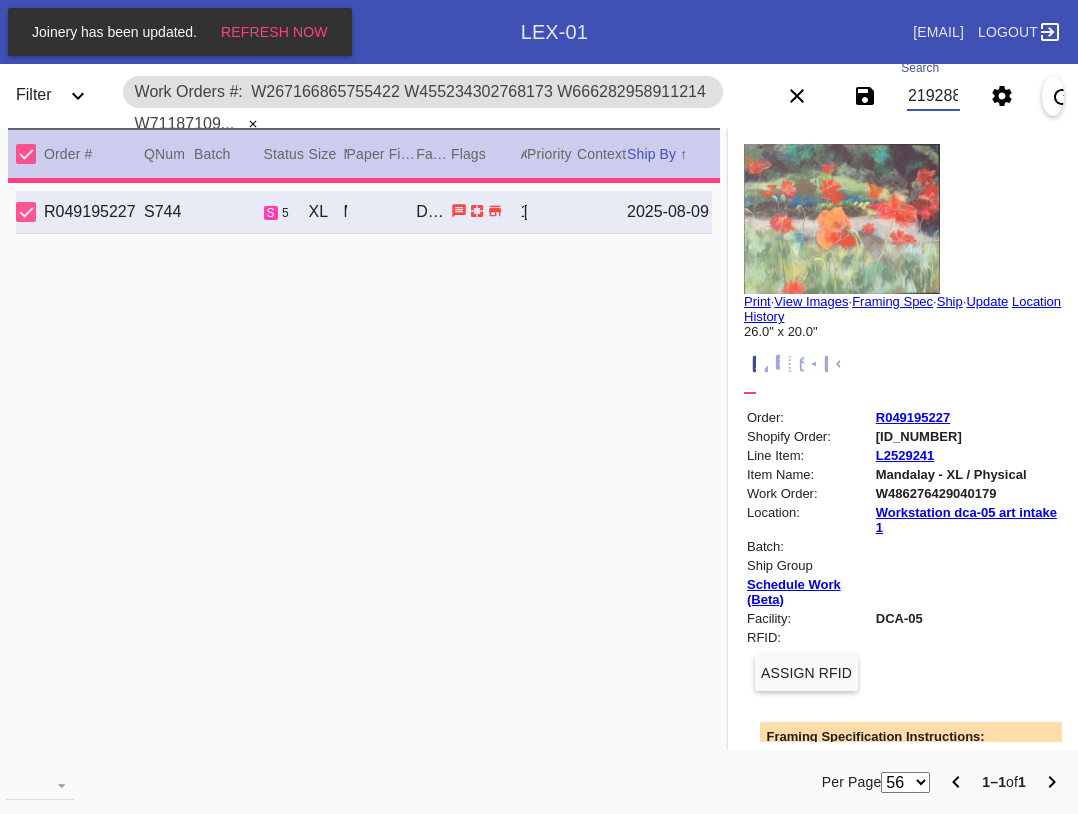 type 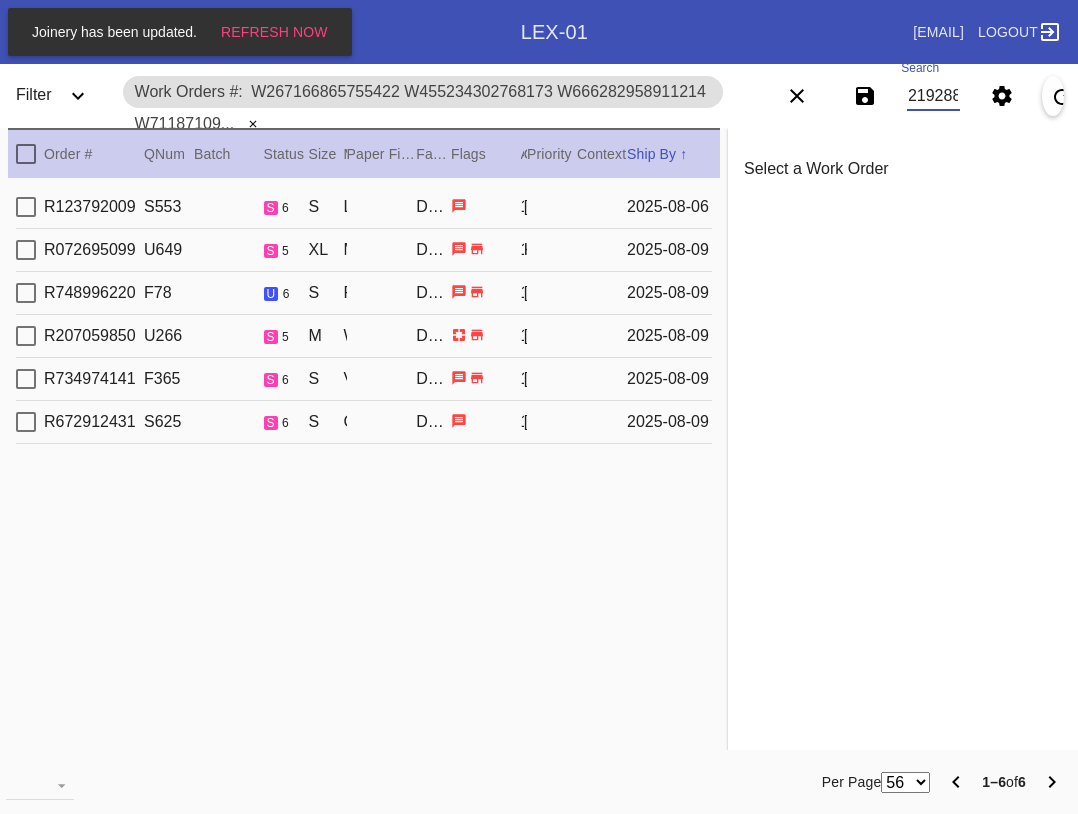 type on "W267166865755422 W455234302768173 W666282958911214 W711871097381819 W633749292011810 W615338858219288" 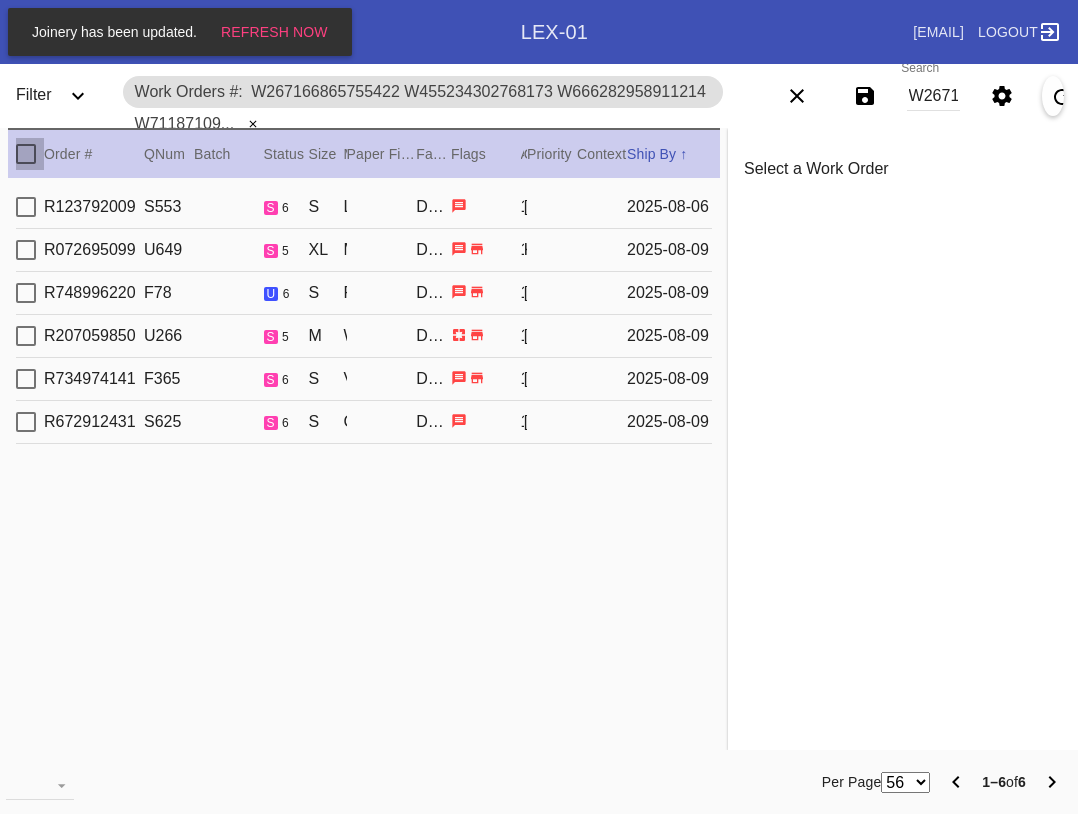 click at bounding box center (26, 154) 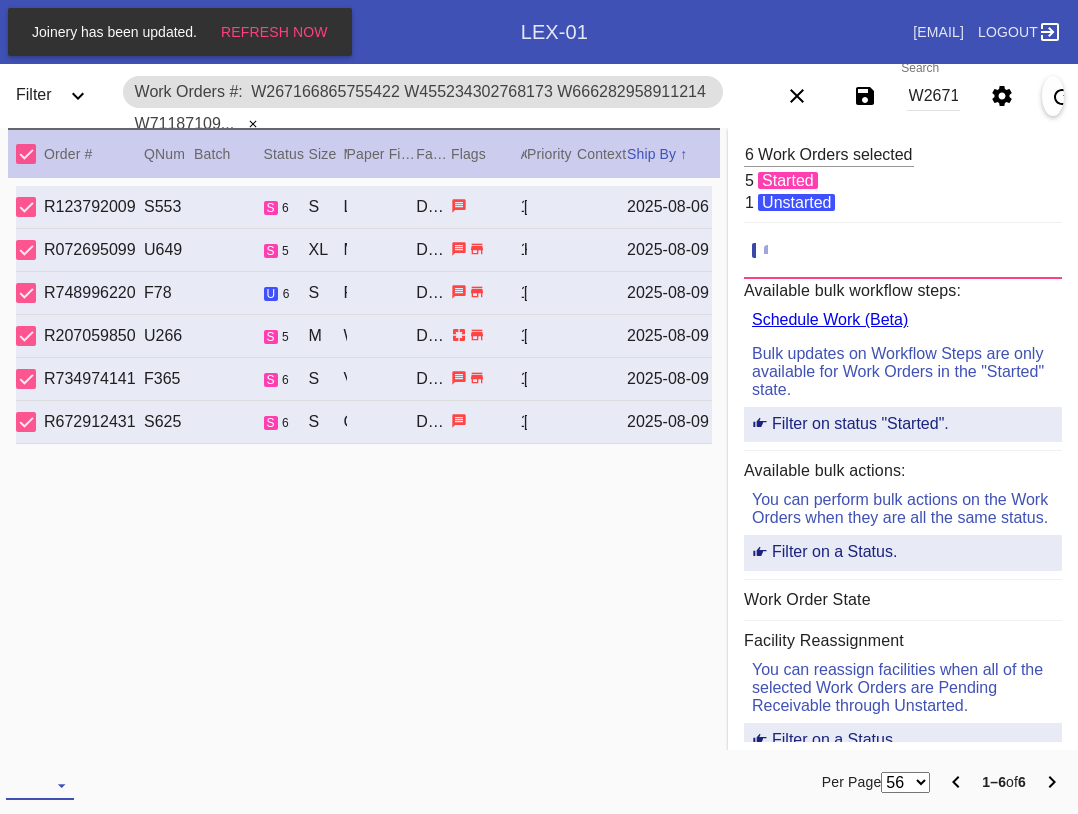 click at bounding box center [40, 785] 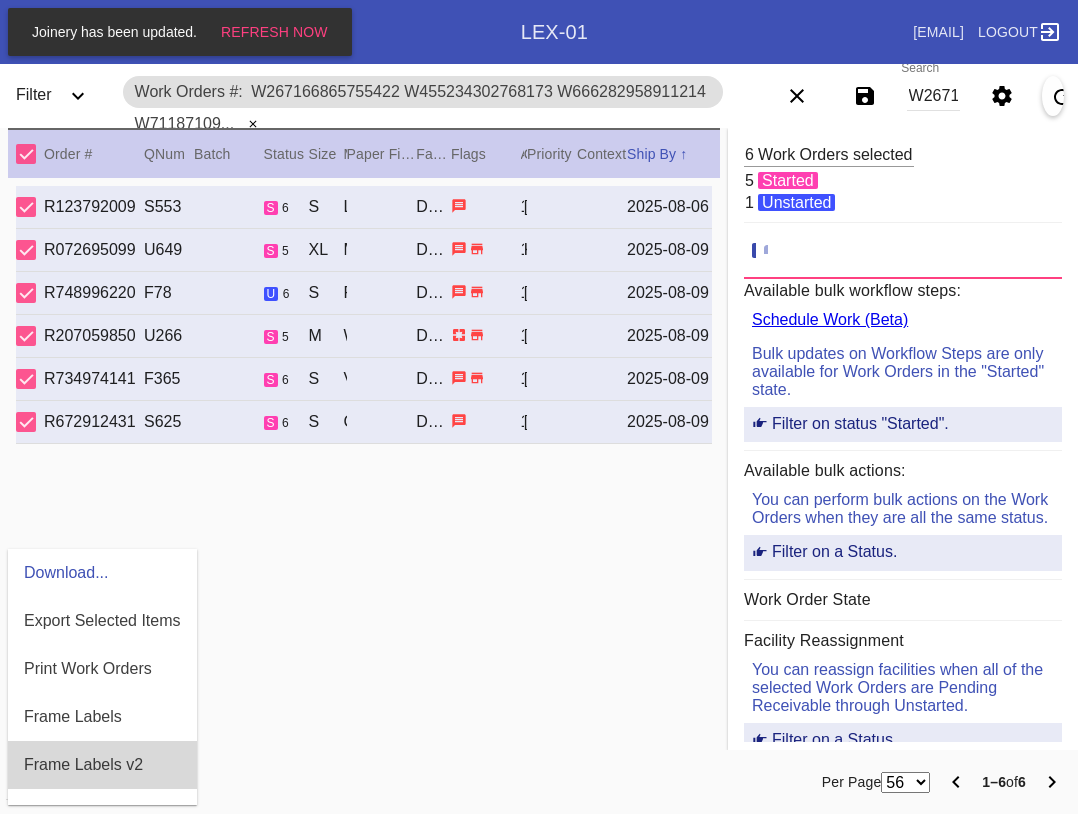 click on "Frame Labels v2" at bounding box center [83, 765] 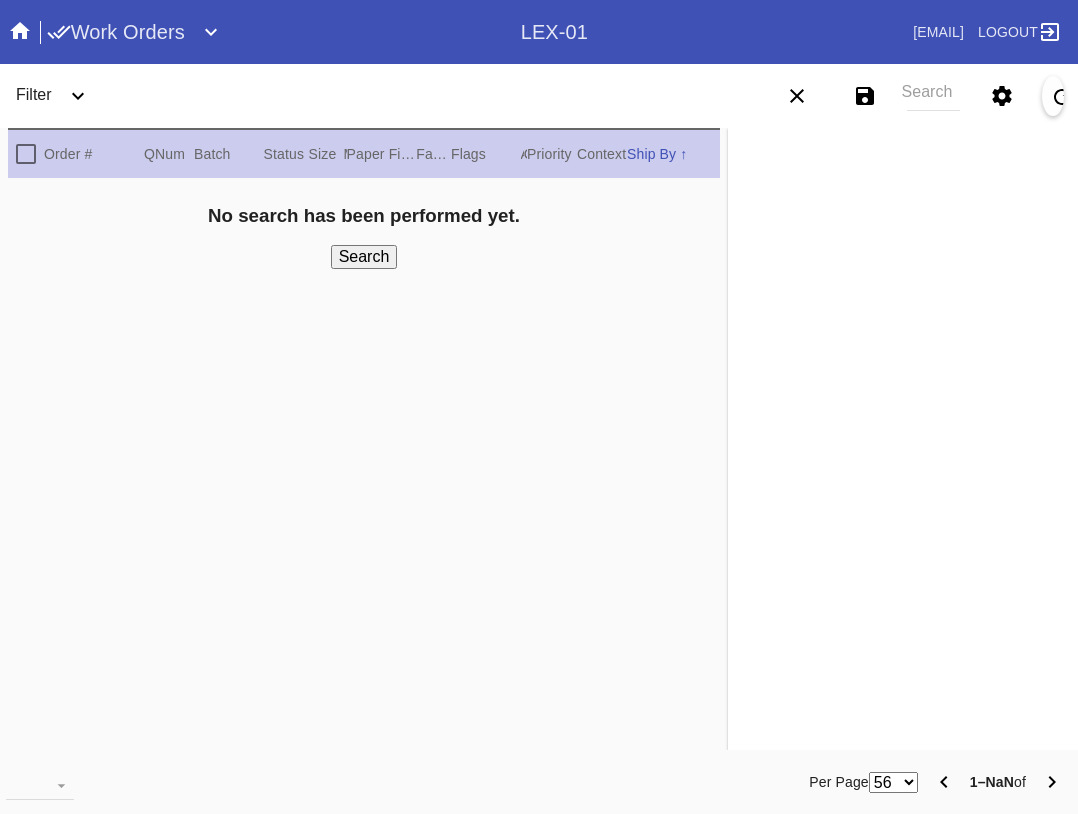 scroll, scrollTop: 0, scrollLeft: 0, axis: both 